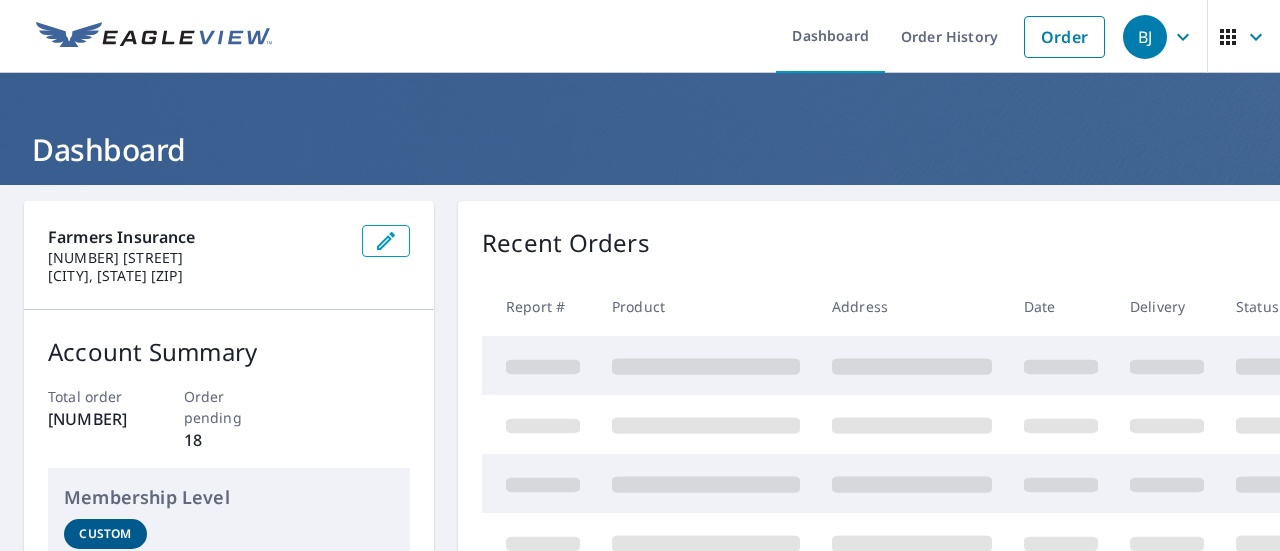 scroll, scrollTop: 0, scrollLeft: 0, axis: both 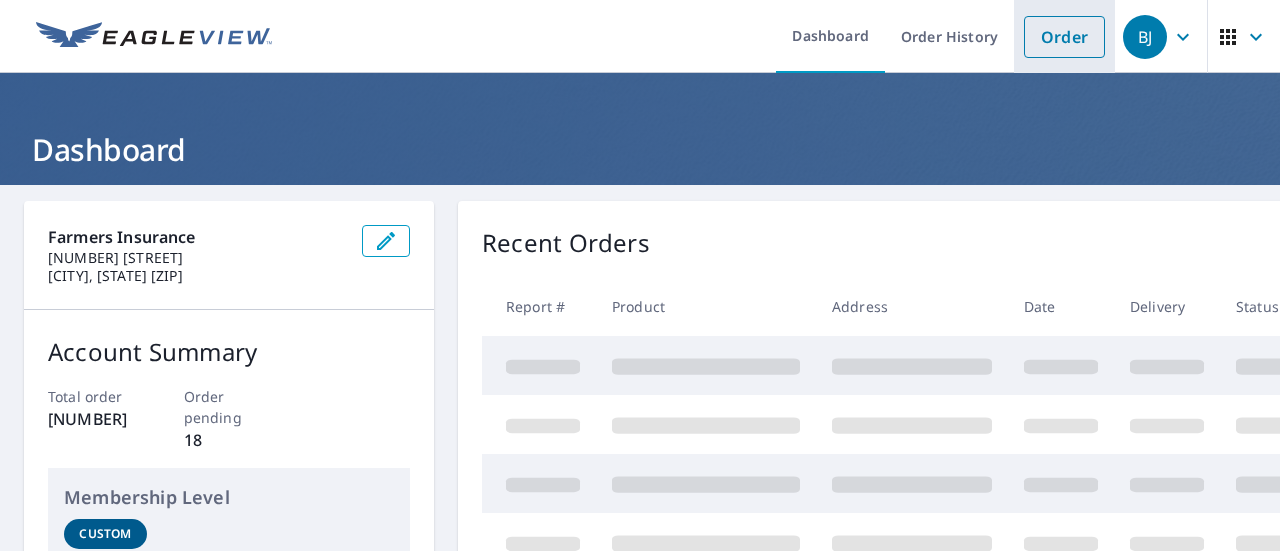 click on "Order" at bounding box center [1064, 37] 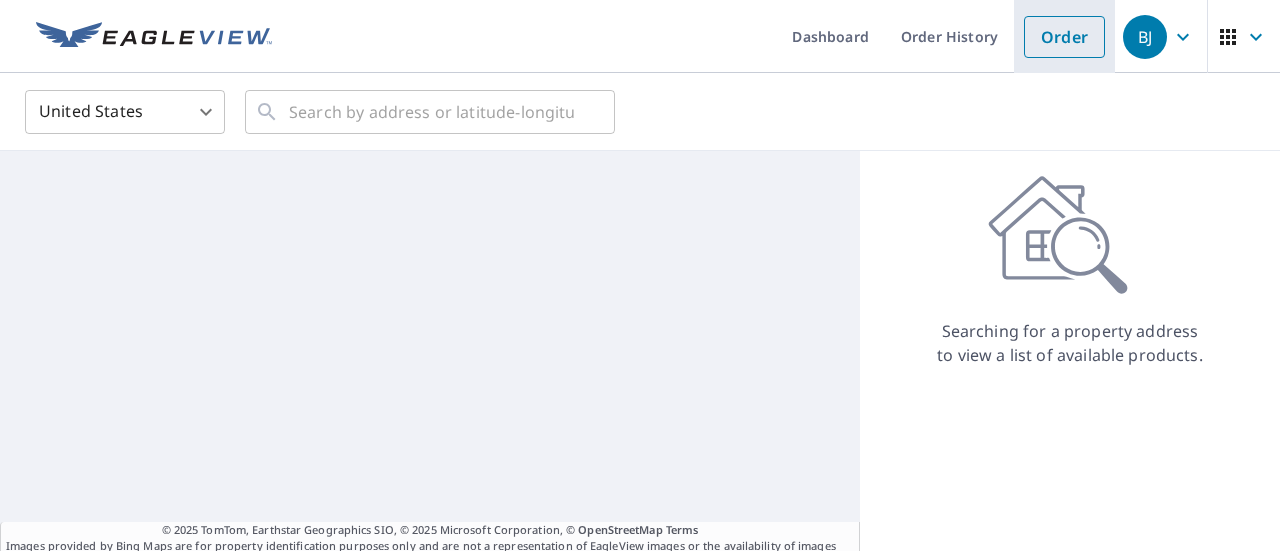 scroll, scrollTop: 0, scrollLeft: 0, axis: both 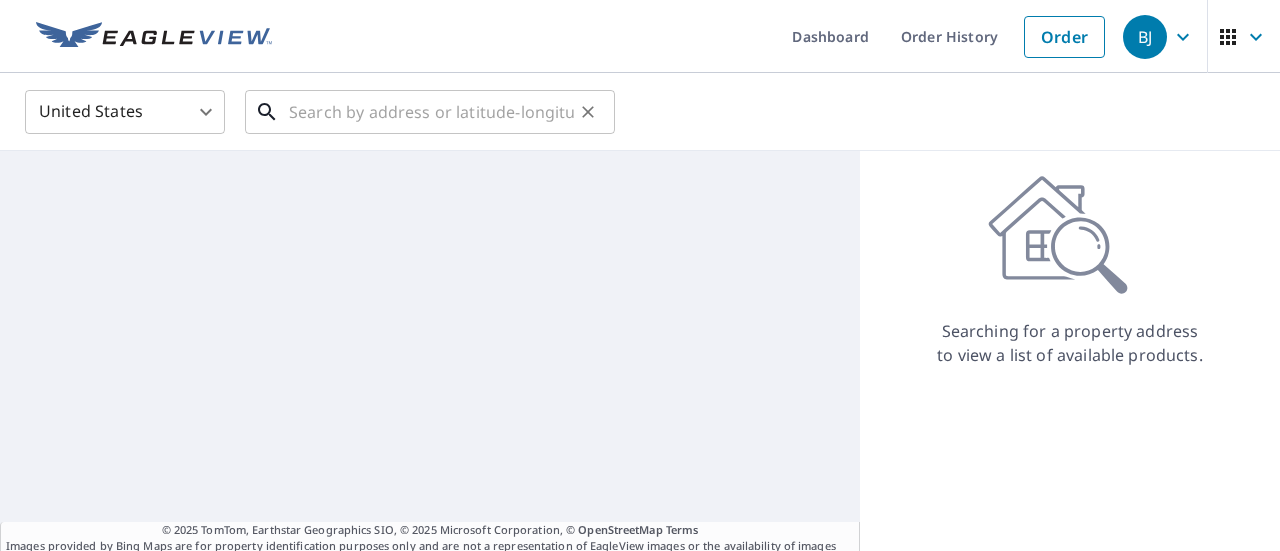 click at bounding box center [431, 112] 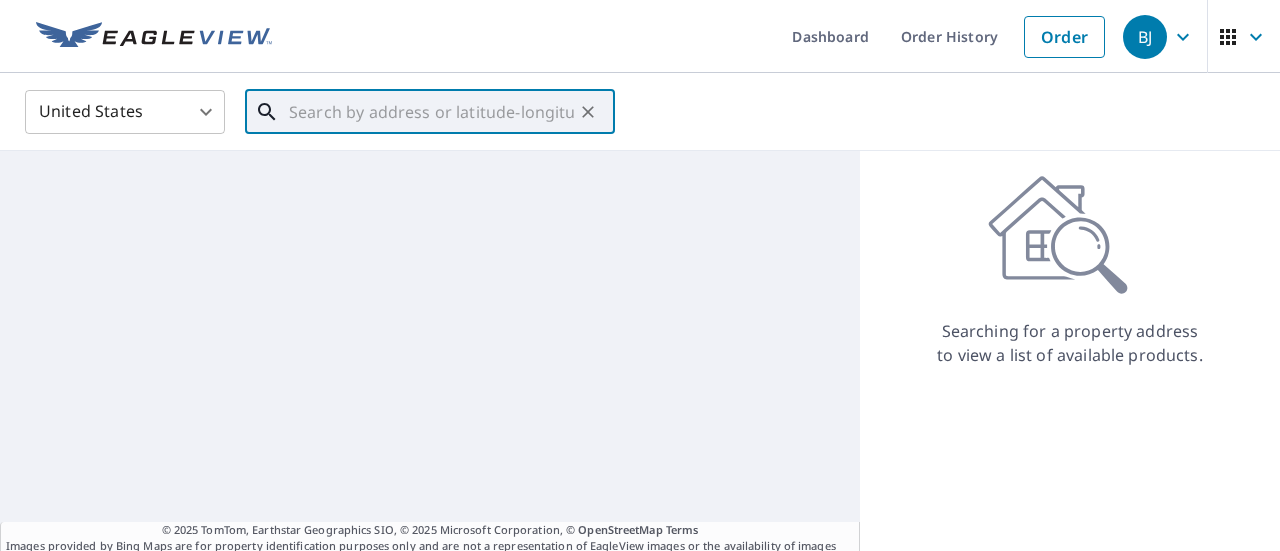 paste on "[NUMBER] [STREET], [CITY], [STATE] [ZIP]" 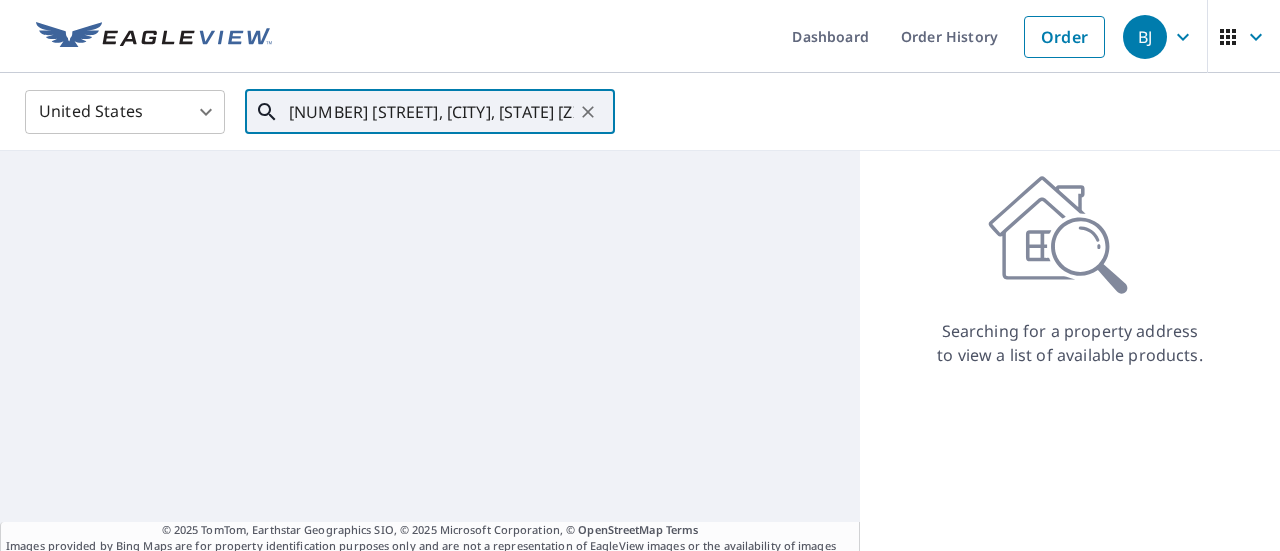 scroll, scrollTop: 0, scrollLeft: 31, axis: horizontal 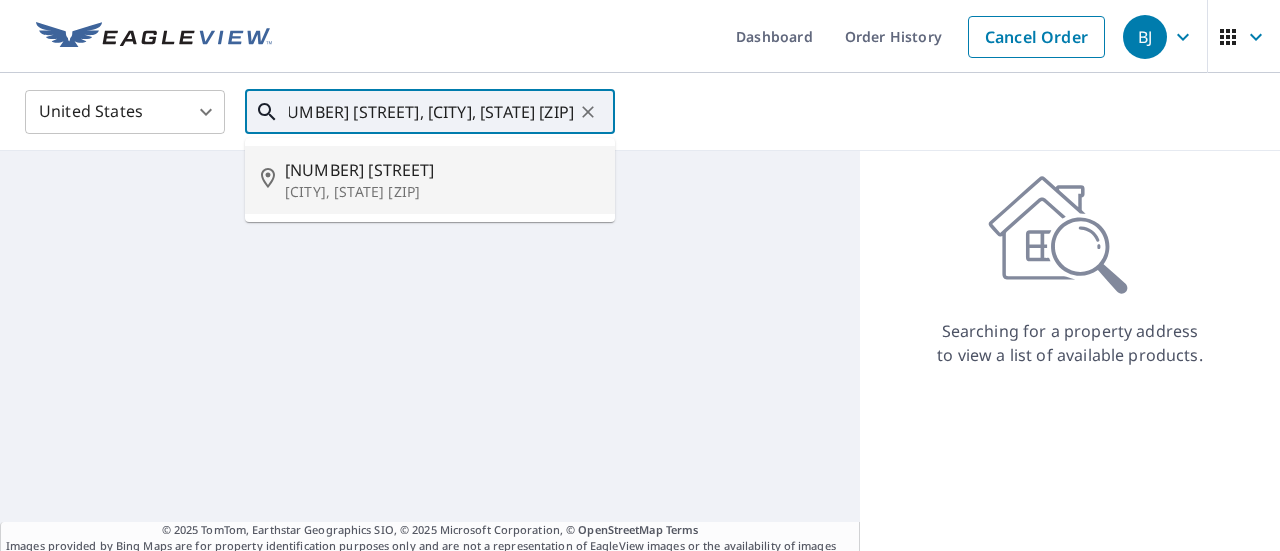 click on "[NUMBER] [STREET]" at bounding box center (442, 170) 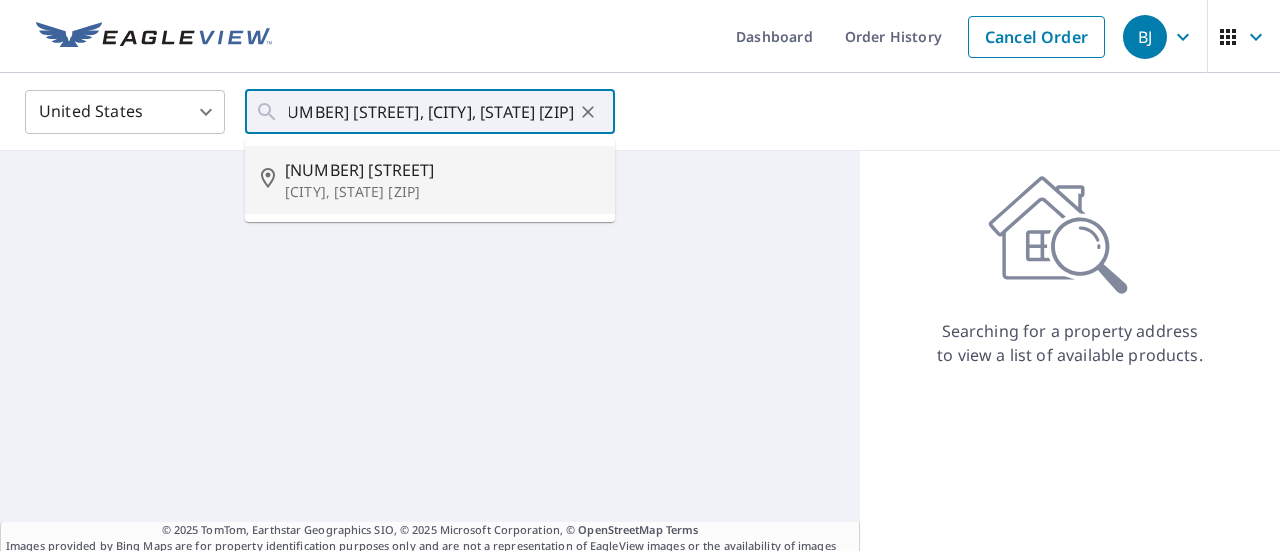 type on "[NUMBER] [STREET] [CITY], [STATE] [ZIP]" 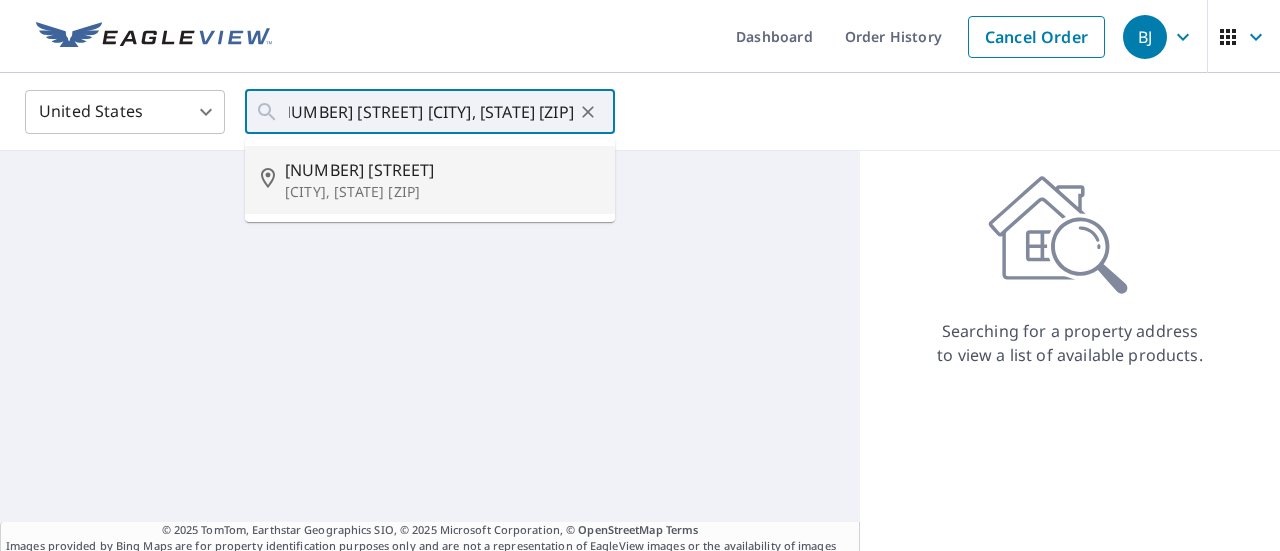 scroll, scrollTop: 0, scrollLeft: 0, axis: both 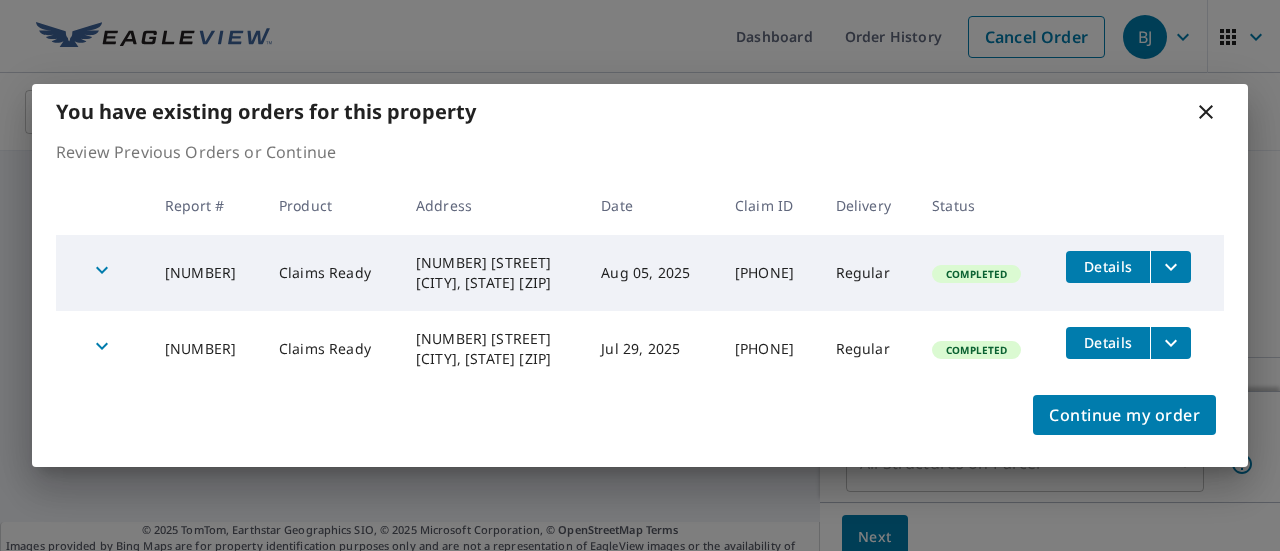click on "You have existing orders for this property Review Previous Orders or Continue Report # Product Address Date Claim ID Delivery Status [NUMBER] Claims Ready [NUMBER] [STREET]
[CITY], [STATE] [ZIP] [MONTH] [DAY], [YEAR] [PHONE] Regular Completed Details [NUMBER] Claims Ready [NUMBER] [STREET]
[CITY], [STATE] [ZIP] [MONTH] [DAY], [YEAR] [PHONE] Regular Completed Details Continue my order" at bounding box center (640, 275) 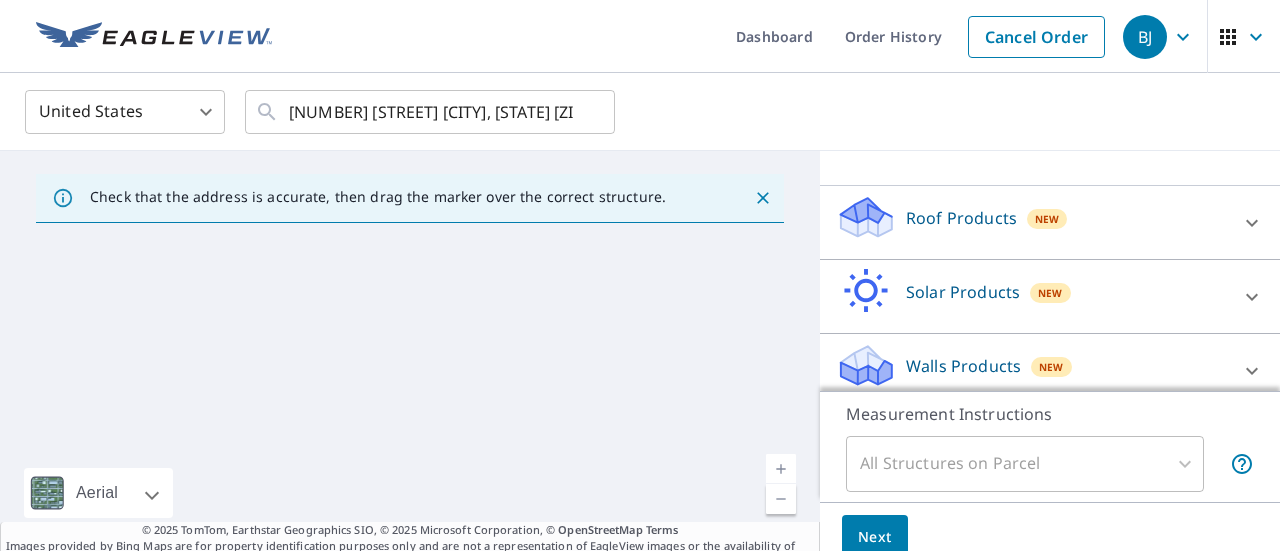 scroll, scrollTop: 187, scrollLeft: 0, axis: vertical 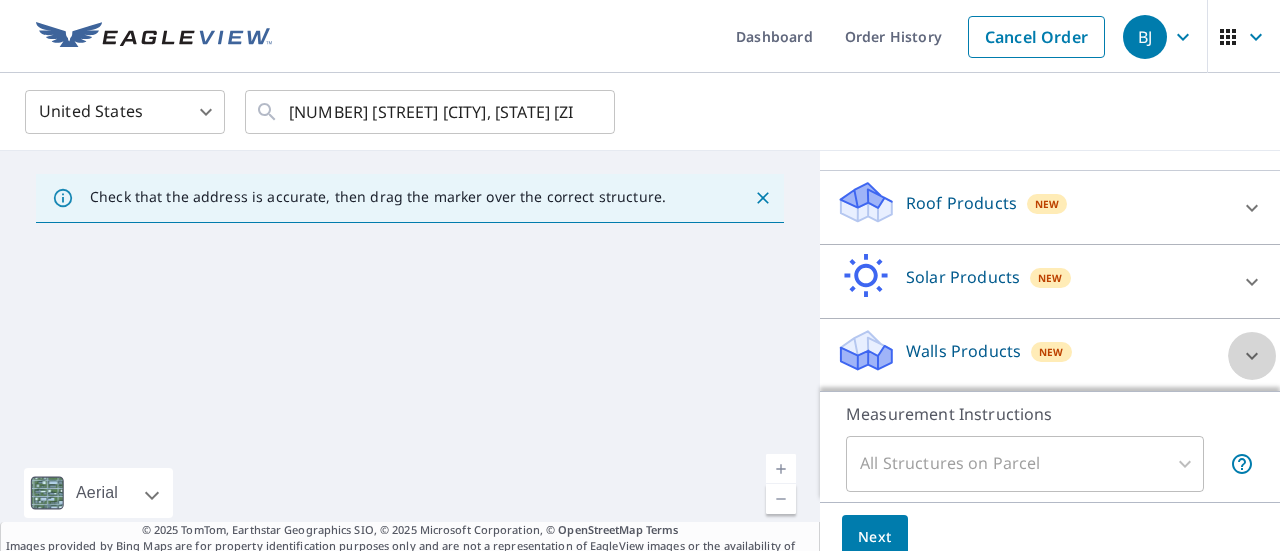 click 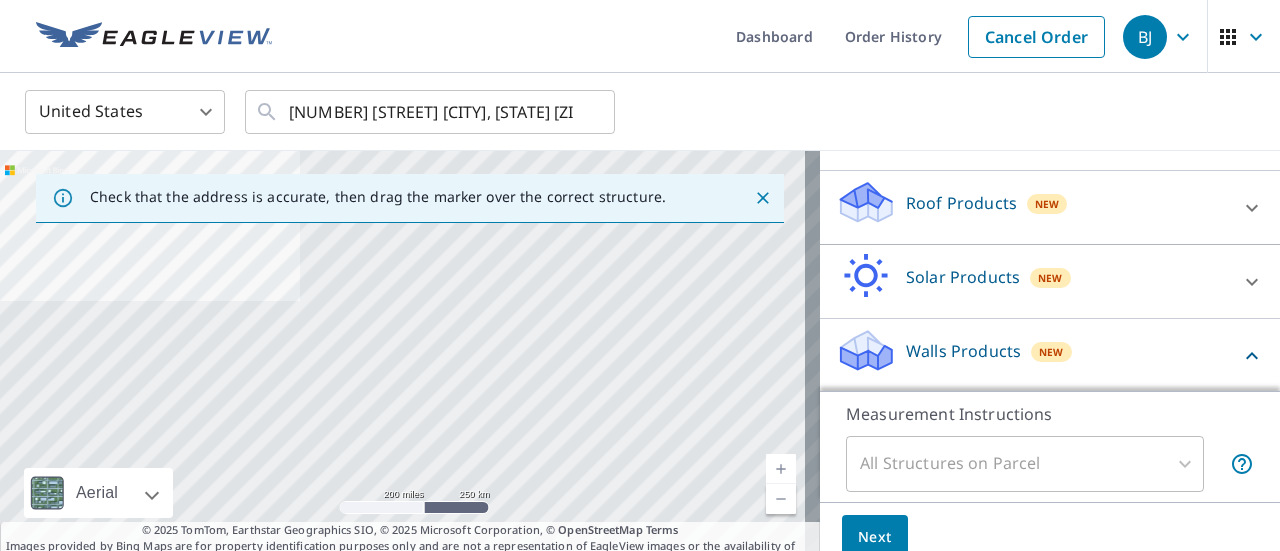 scroll, scrollTop: 244, scrollLeft: 0, axis: vertical 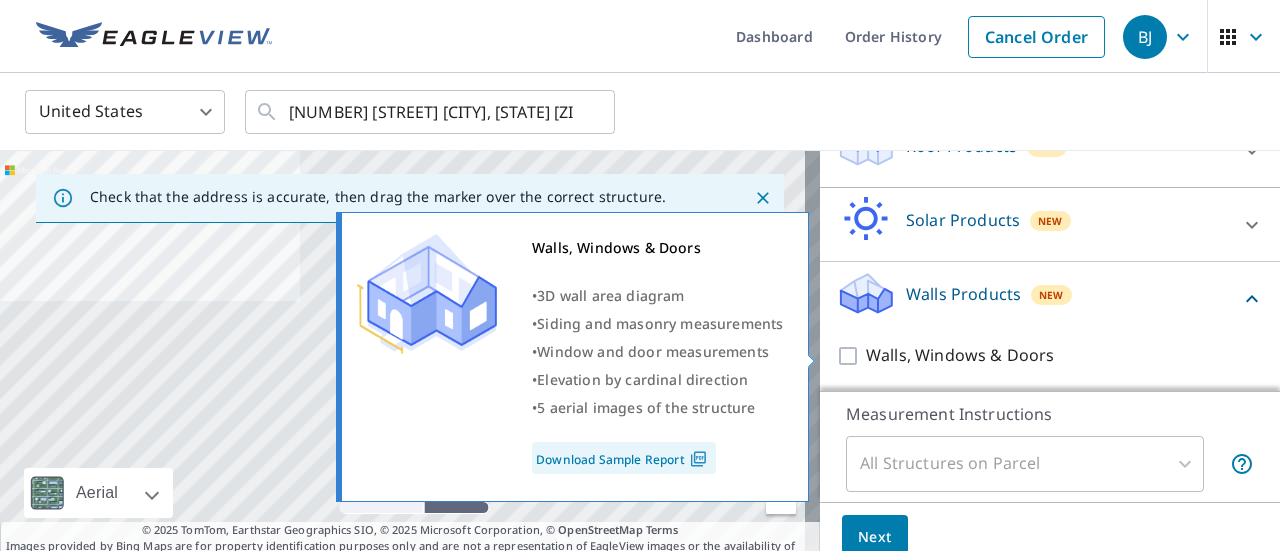 click on "Walls, Windows & Doors" at bounding box center (851, 356) 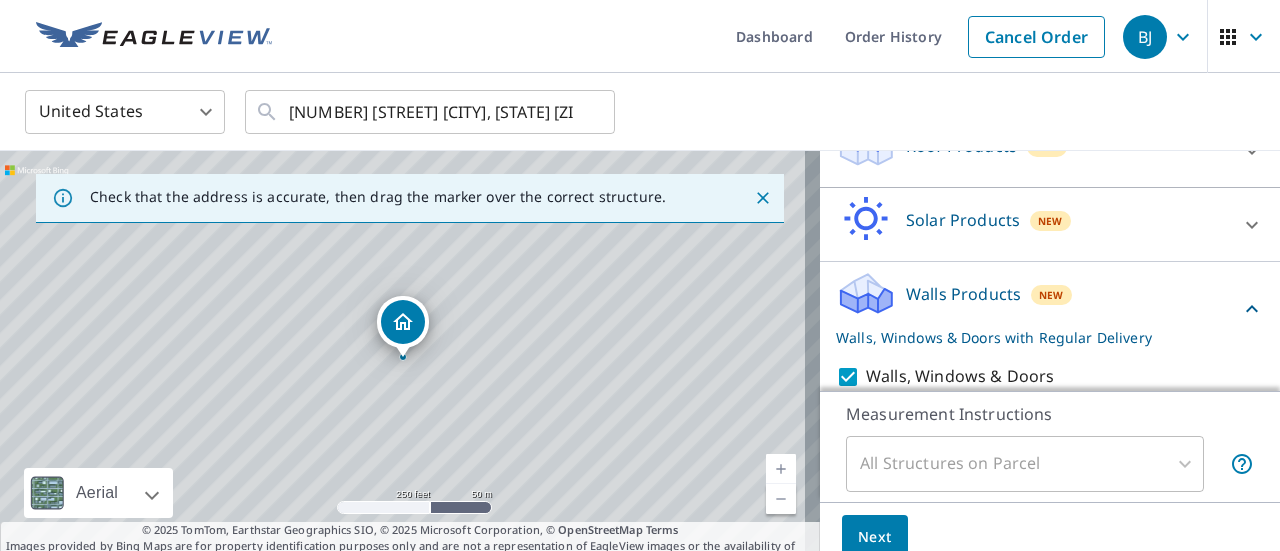scroll, scrollTop: 70, scrollLeft: 0, axis: vertical 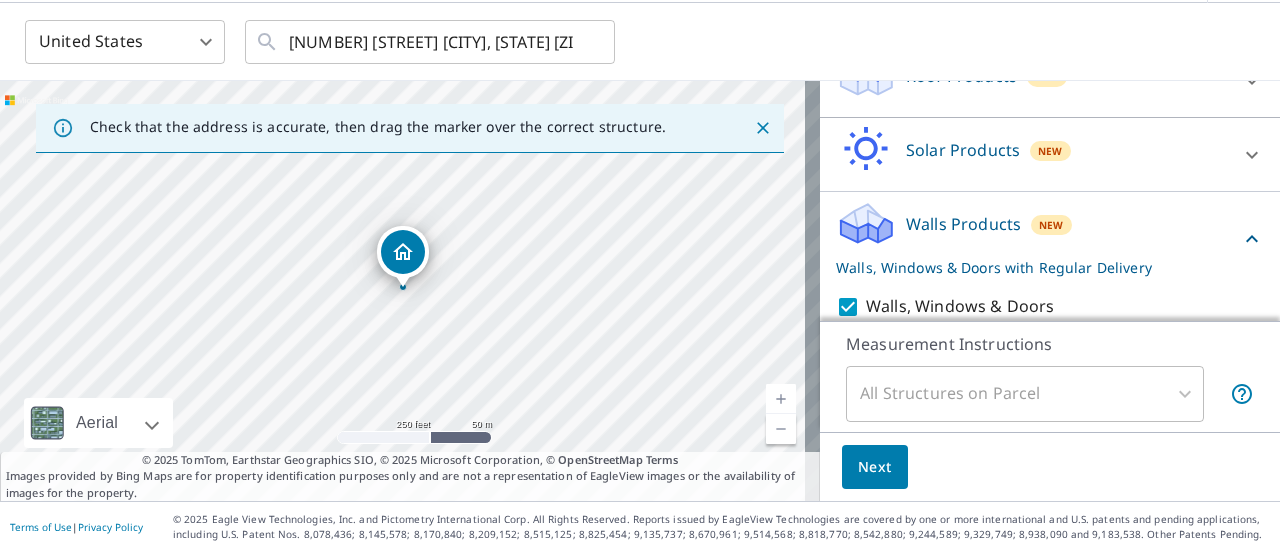 click on "Next" at bounding box center (875, 467) 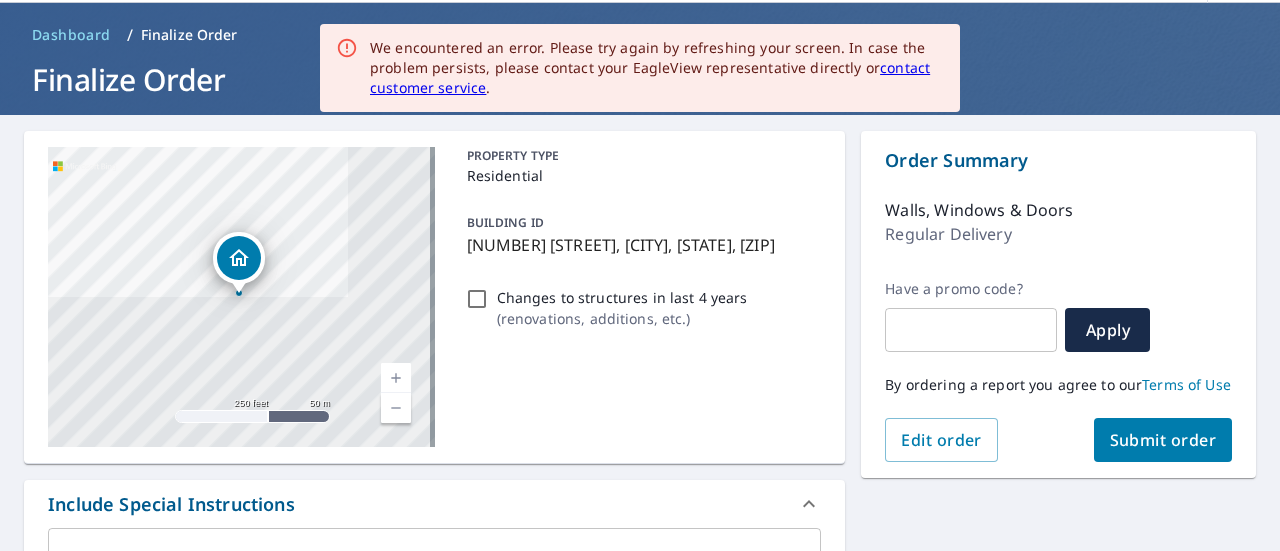 click on "[NUMBER] [STREET], [CITY], [STATE], [ZIP]" at bounding box center (640, 245) 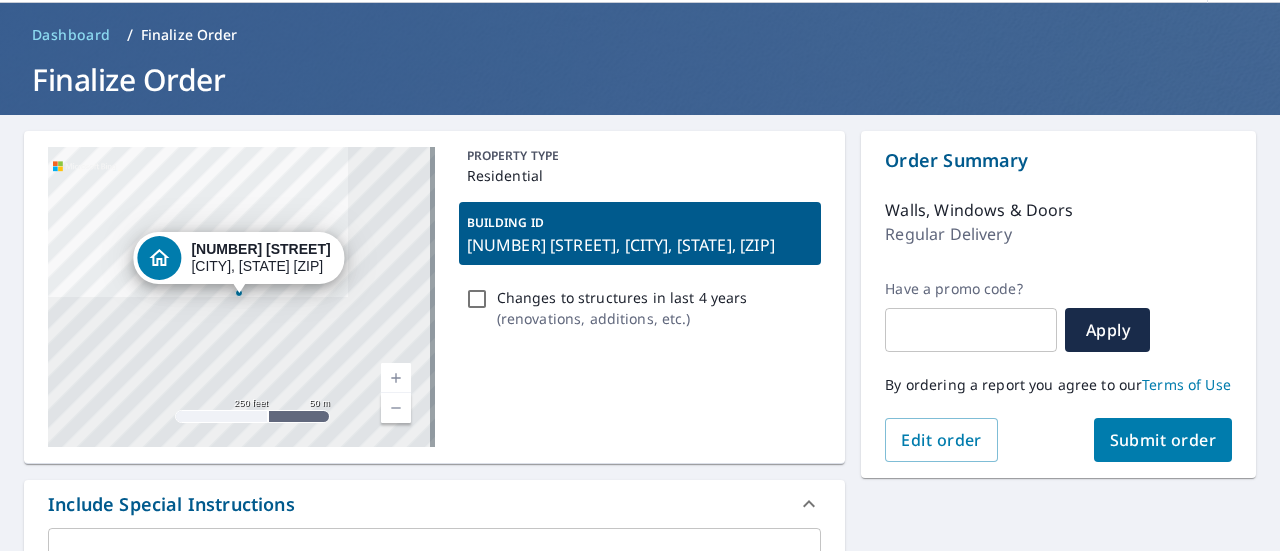 click on "Changes to structures in last 4 years ( renovations, additions, etc. )" at bounding box center (640, 308) 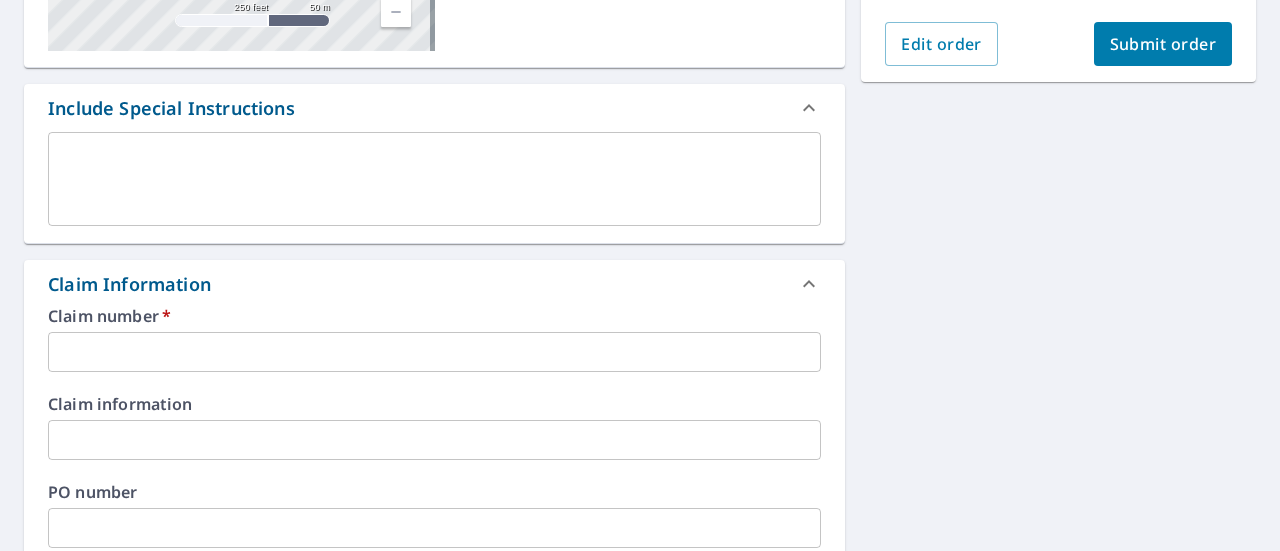 scroll, scrollTop: 470, scrollLeft: 0, axis: vertical 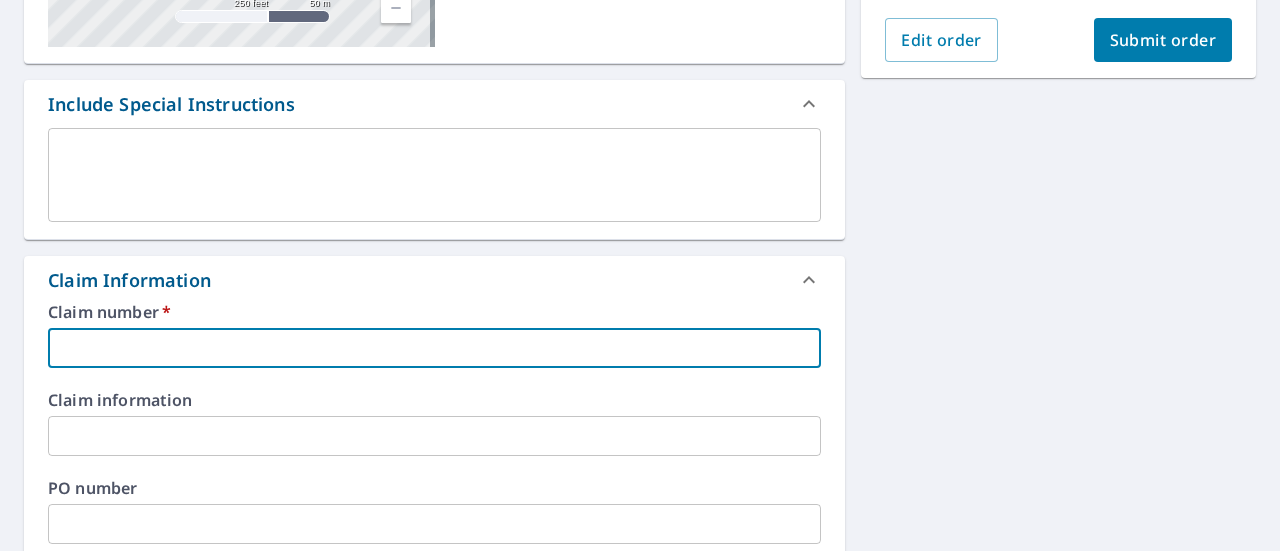 click at bounding box center [434, 348] 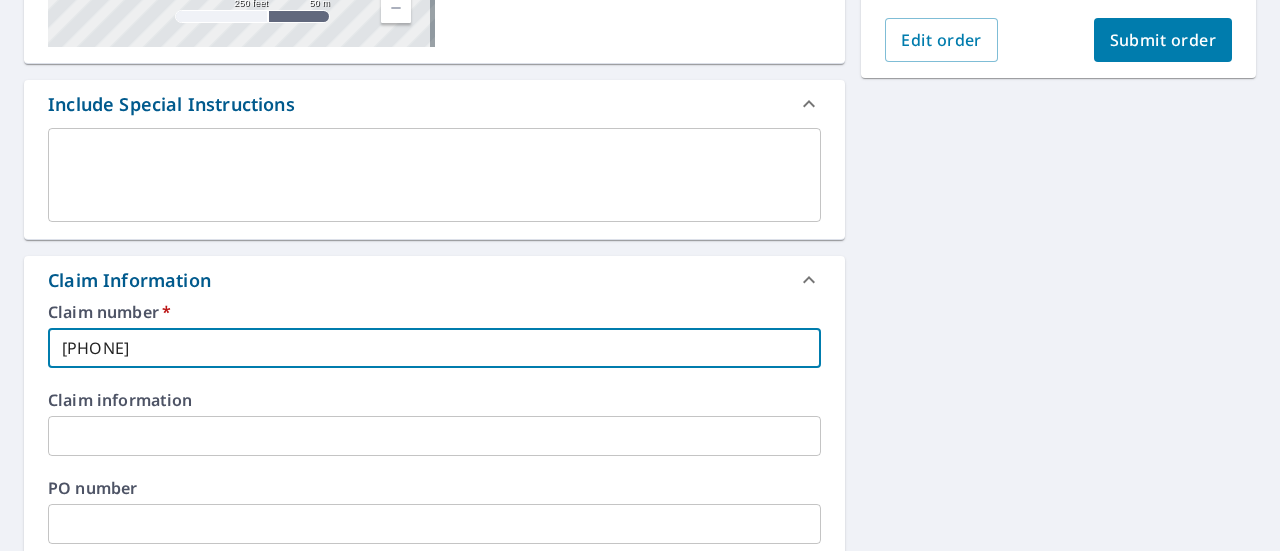 type on "[PHONE]" 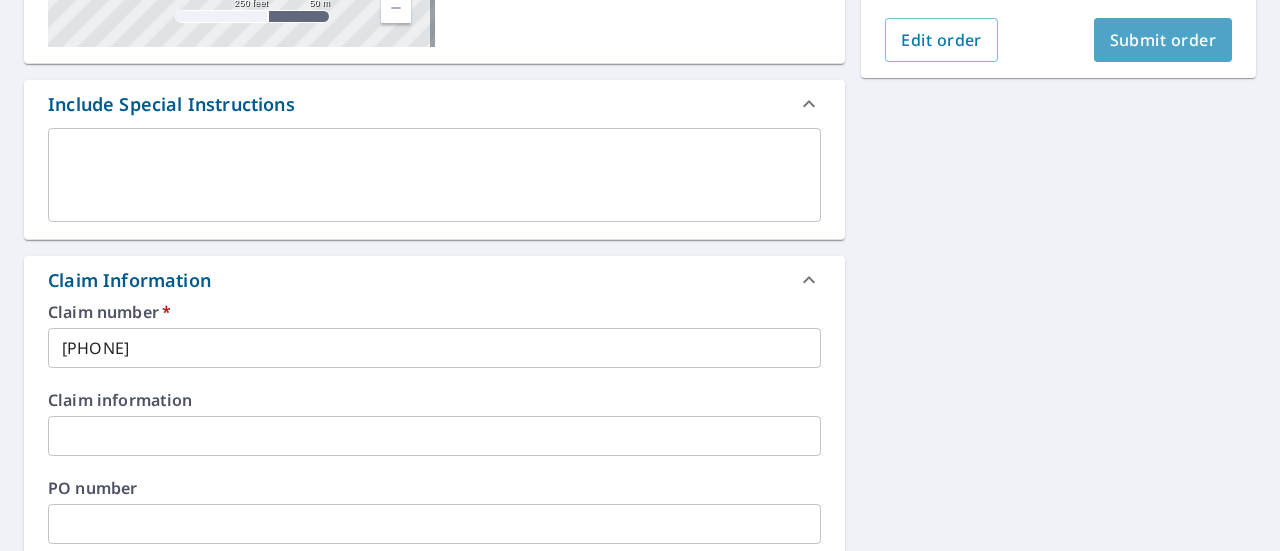click on "Submit order" at bounding box center (1163, 40) 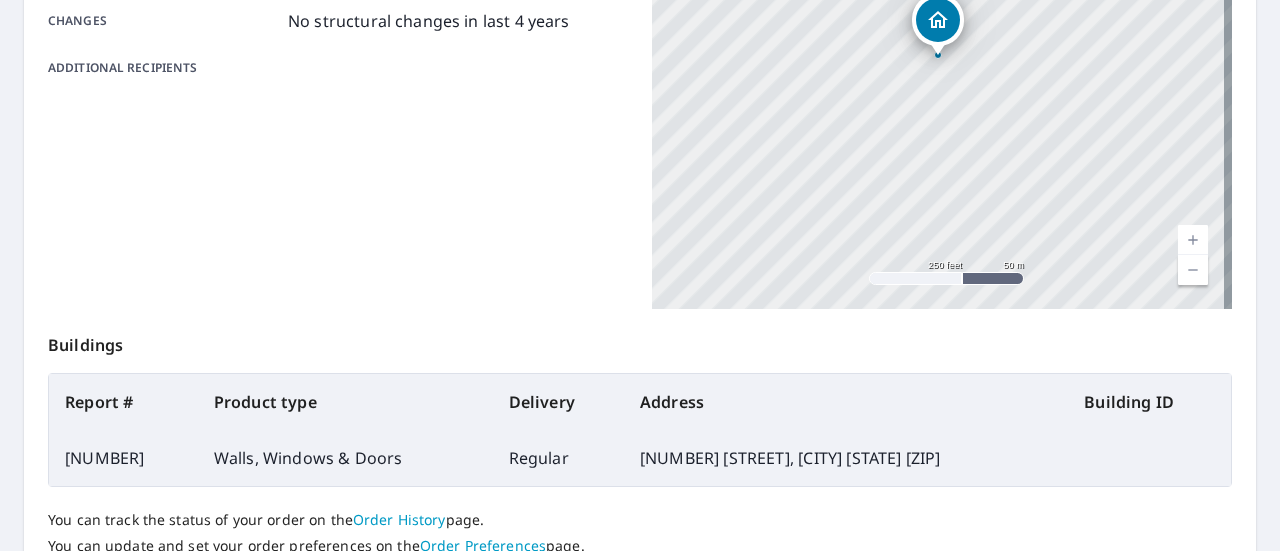 scroll, scrollTop: 0, scrollLeft: 0, axis: both 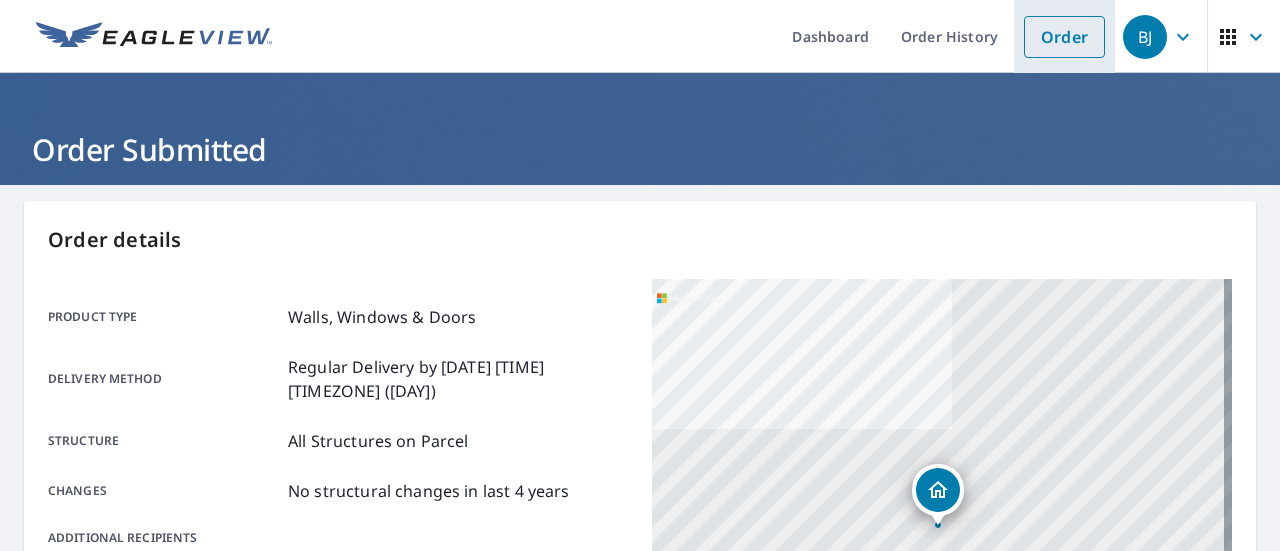 click on "Order" at bounding box center (1064, 37) 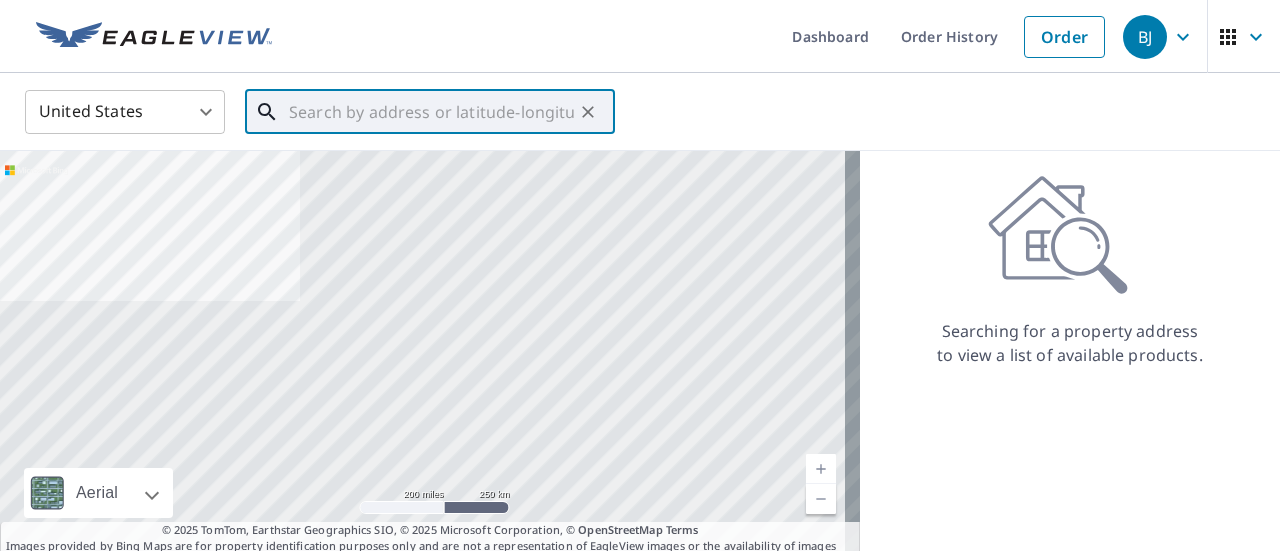 paste on "[NUMBER] [STREET], [CITY], [STATE] [ZIP]" 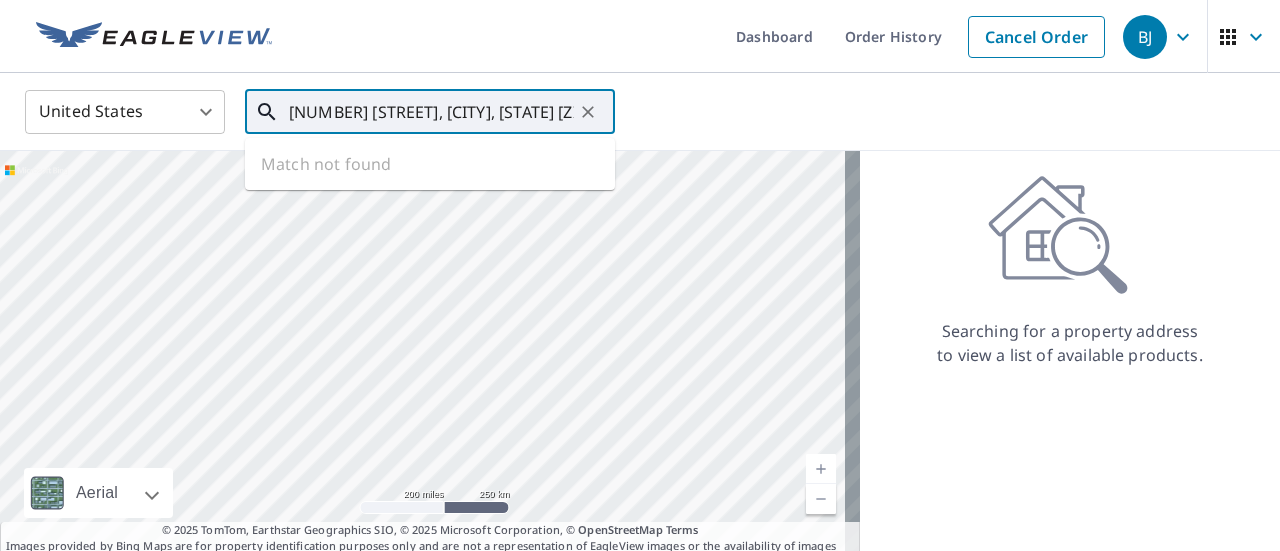 scroll, scrollTop: 0, scrollLeft: 64, axis: horizontal 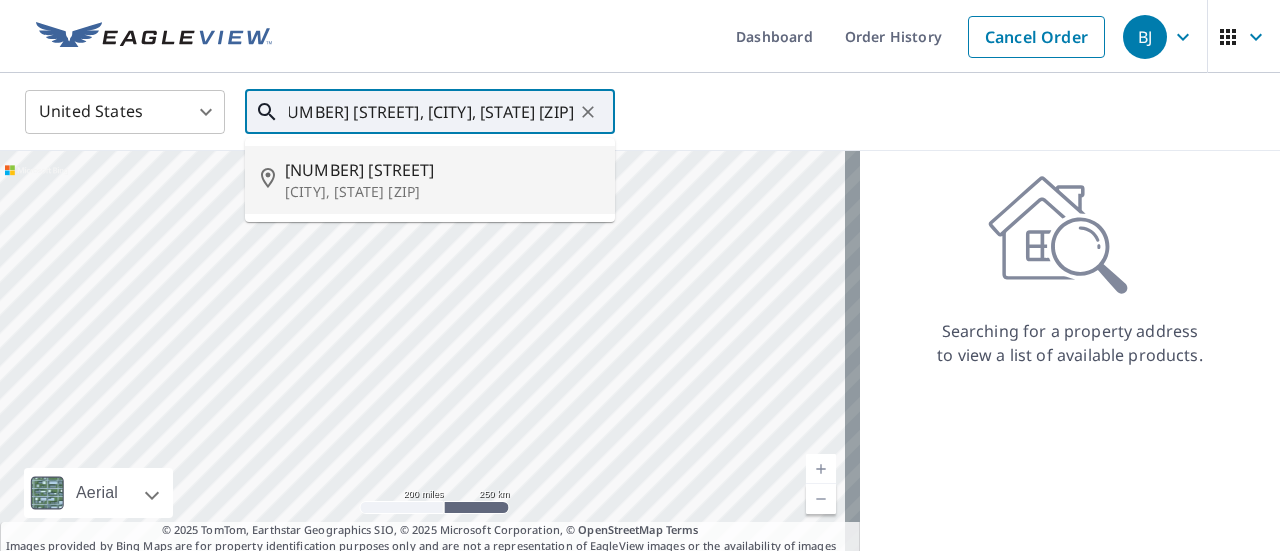 click on "[NUMBER] [STREET]" at bounding box center [442, 170] 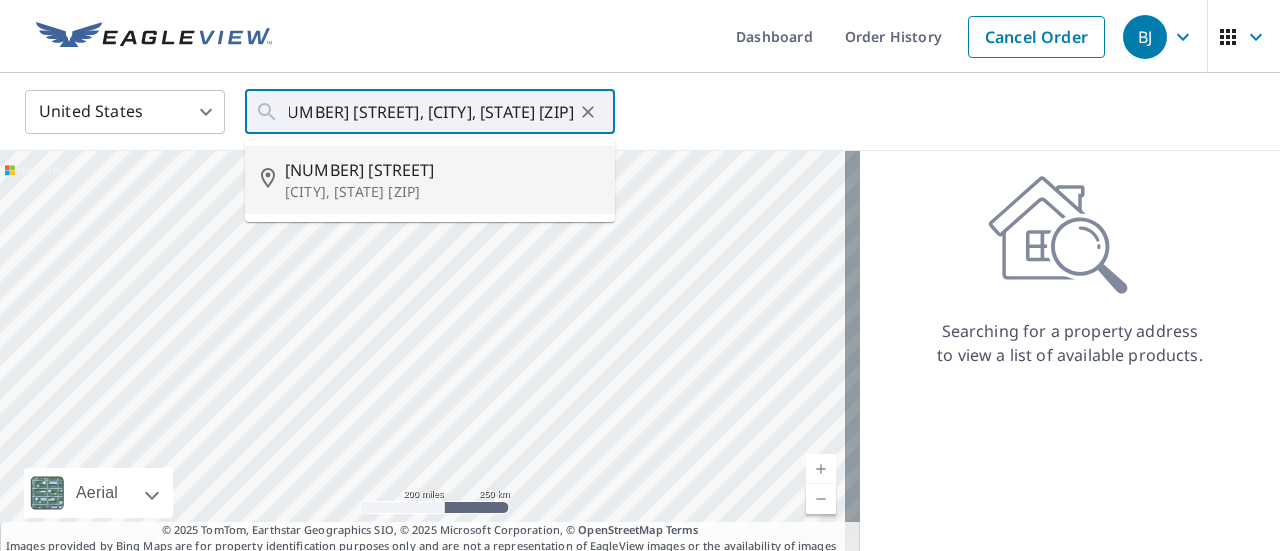 type on "[NUMBER] [STREET] [CITY], [STATE] [ZIP]" 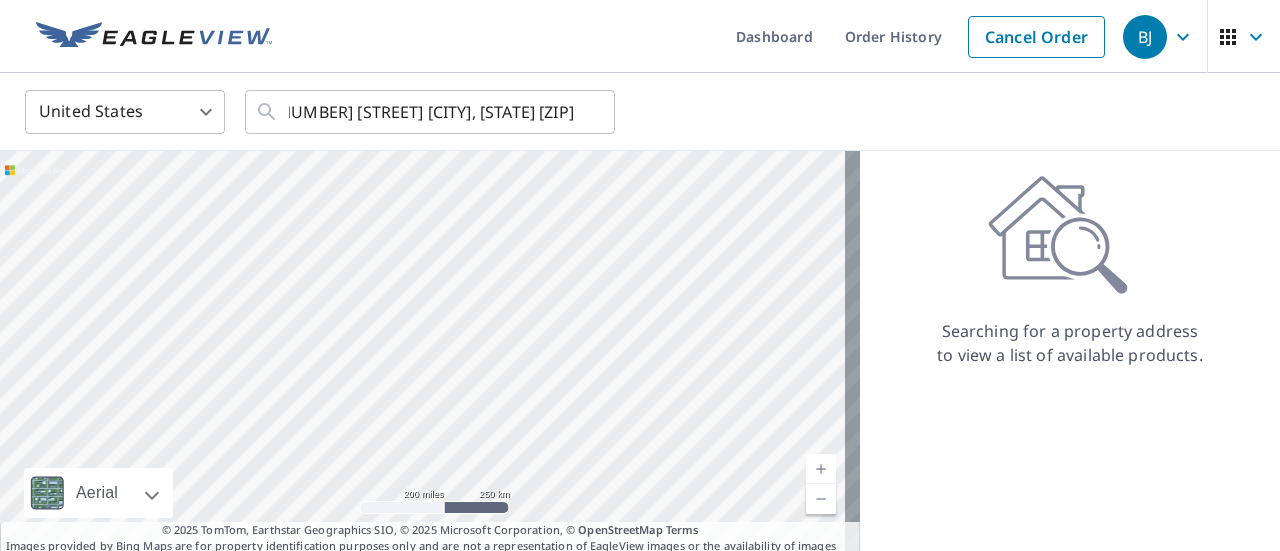 scroll, scrollTop: 0, scrollLeft: 0, axis: both 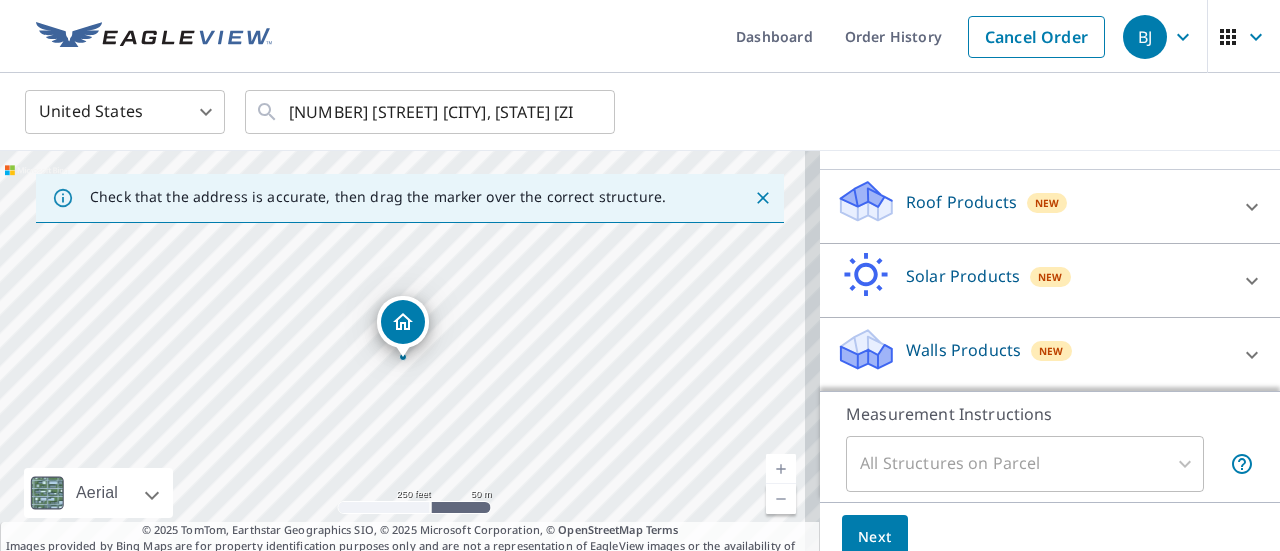 click 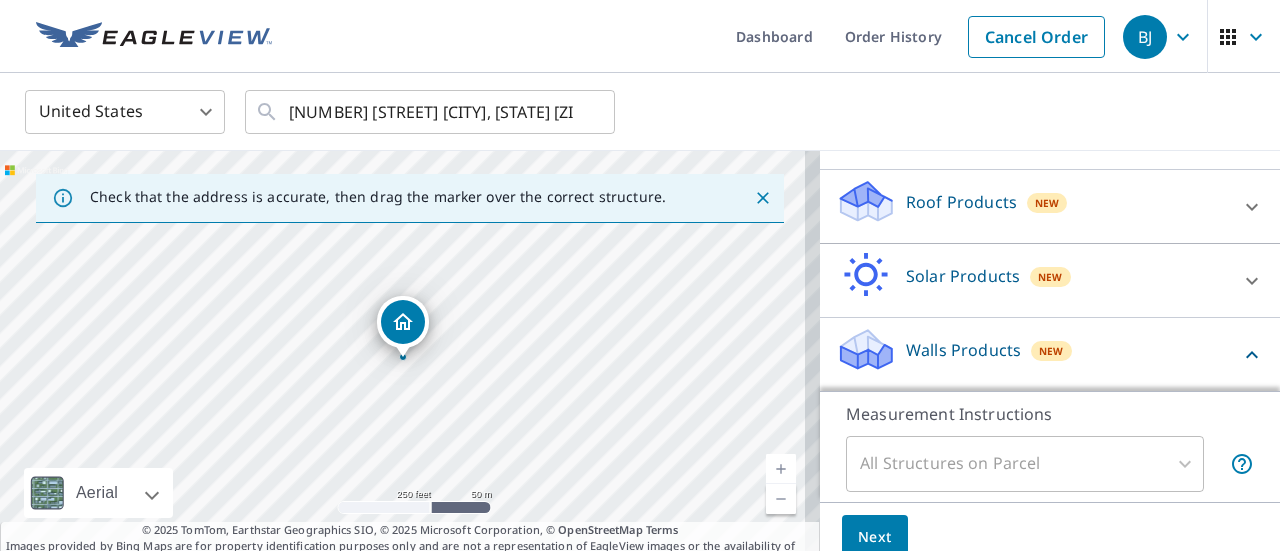 scroll, scrollTop: 244, scrollLeft: 0, axis: vertical 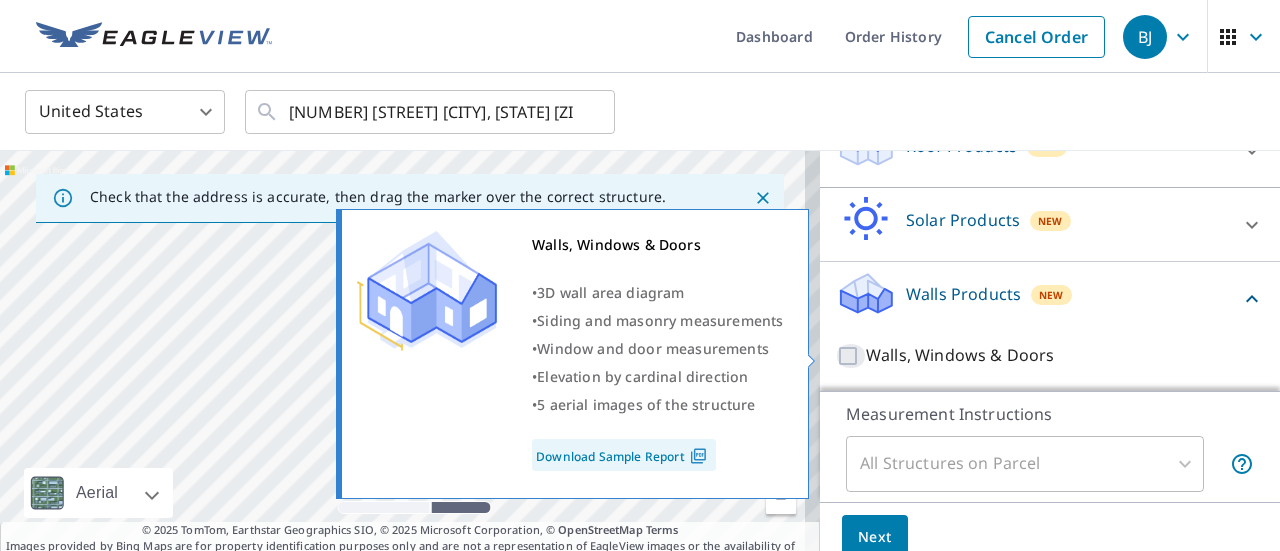 click on "Walls, Windows & Doors" at bounding box center (851, 356) 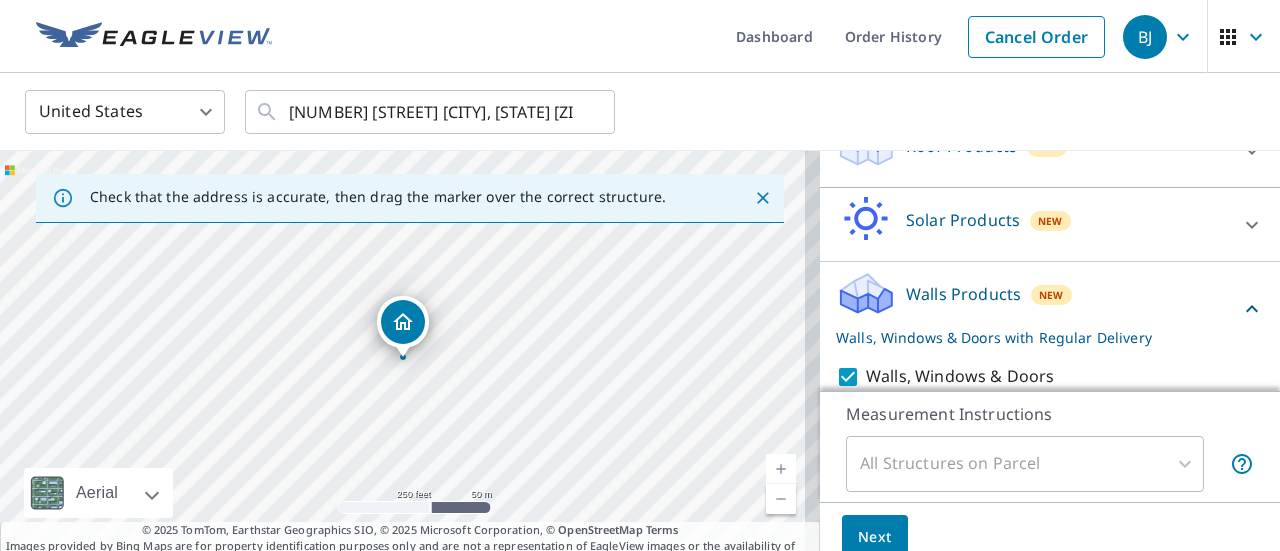 scroll, scrollTop: 70, scrollLeft: 0, axis: vertical 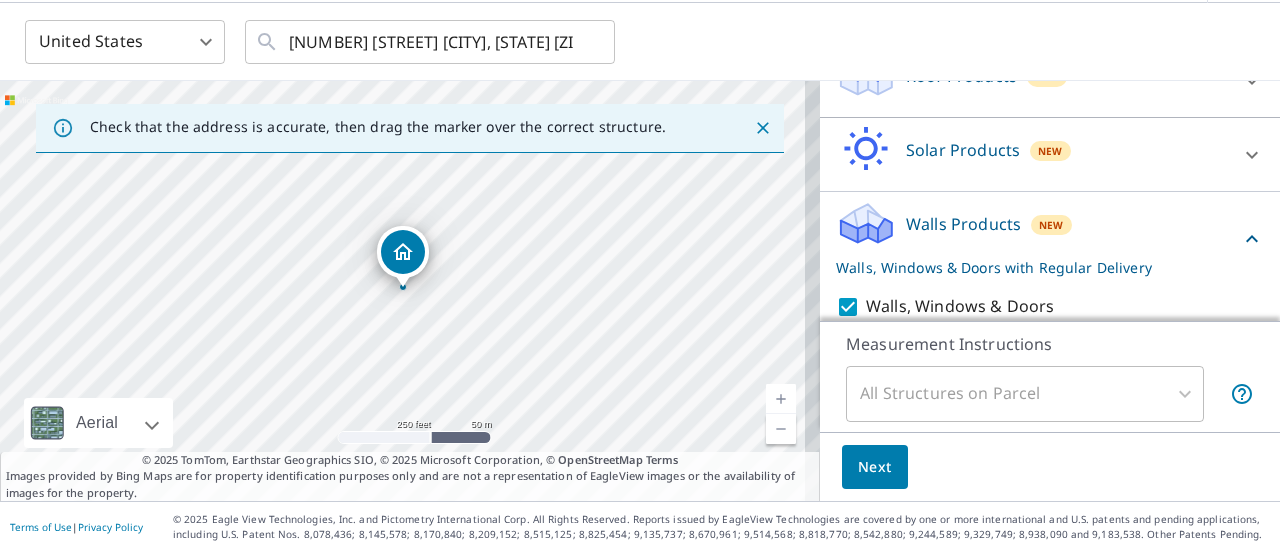 click on "Next" at bounding box center (875, 467) 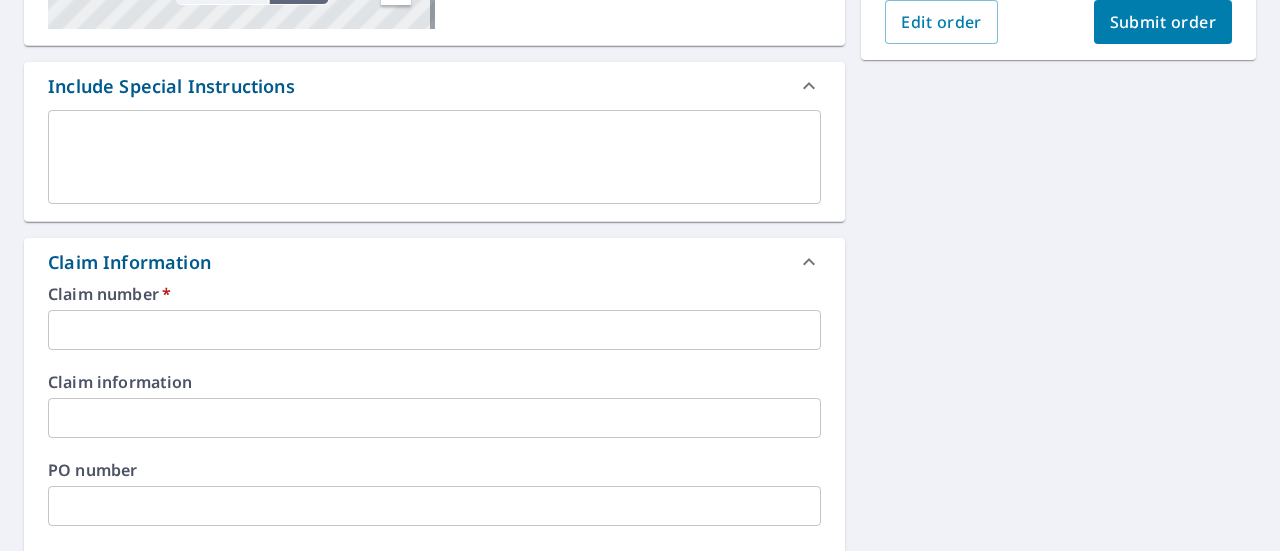 scroll, scrollTop: 488, scrollLeft: 0, axis: vertical 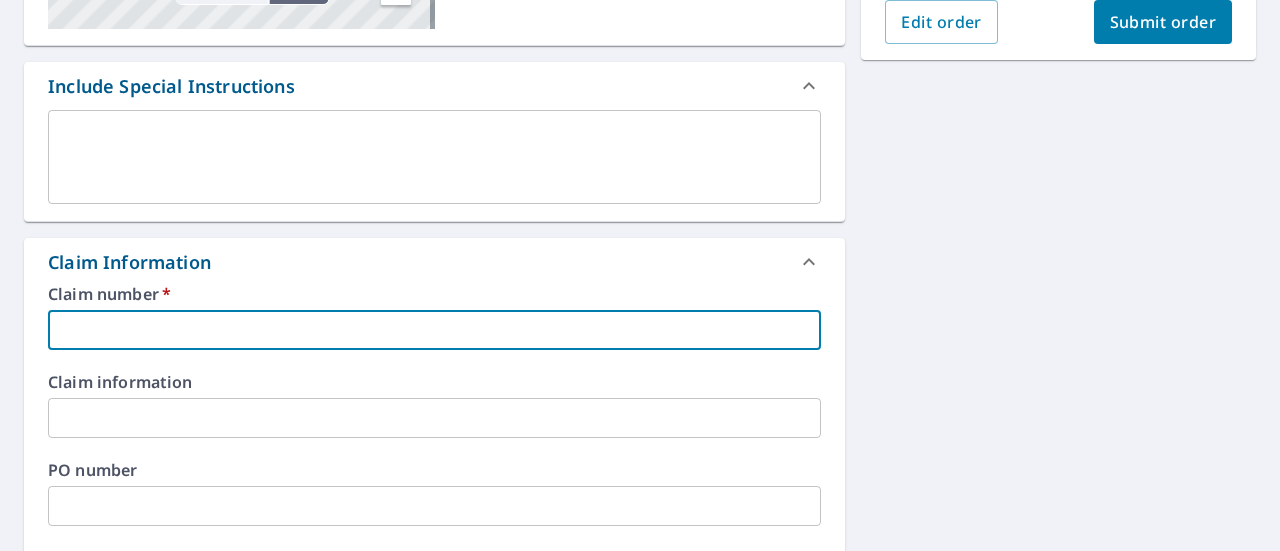 paste on "[PHONE]" 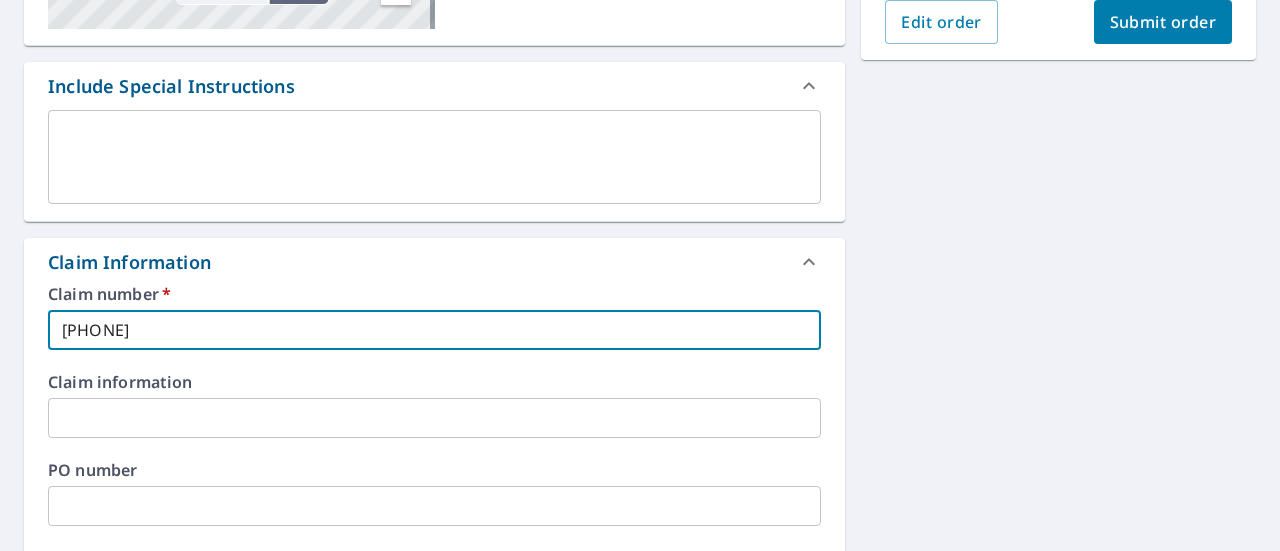 type on "[PHONE]" 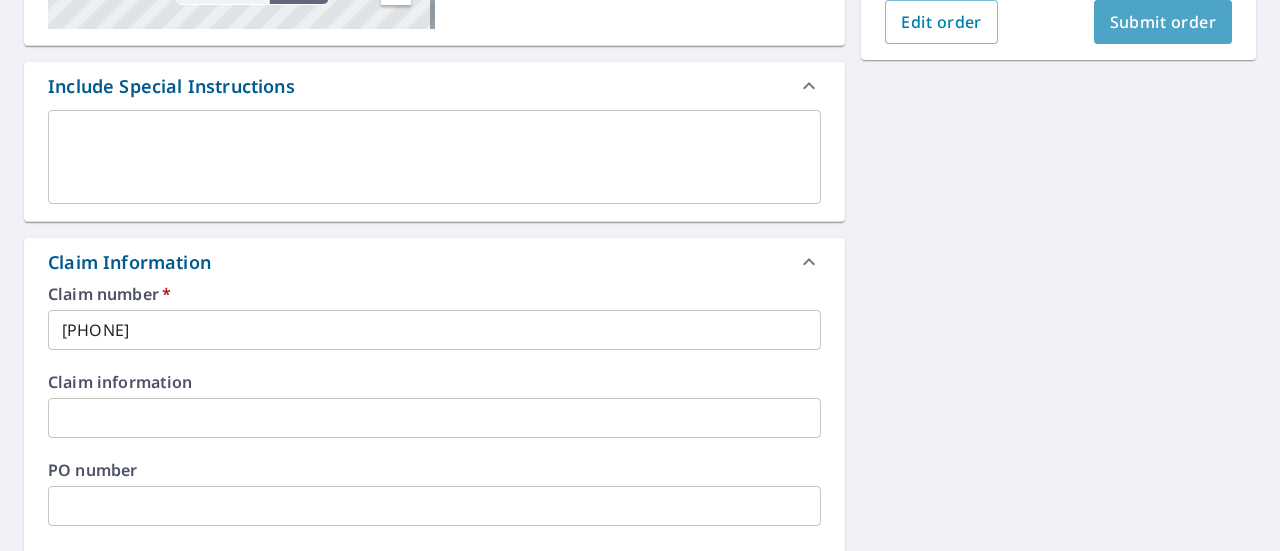 click on "Submit order" at bounding box center (1163, 22) 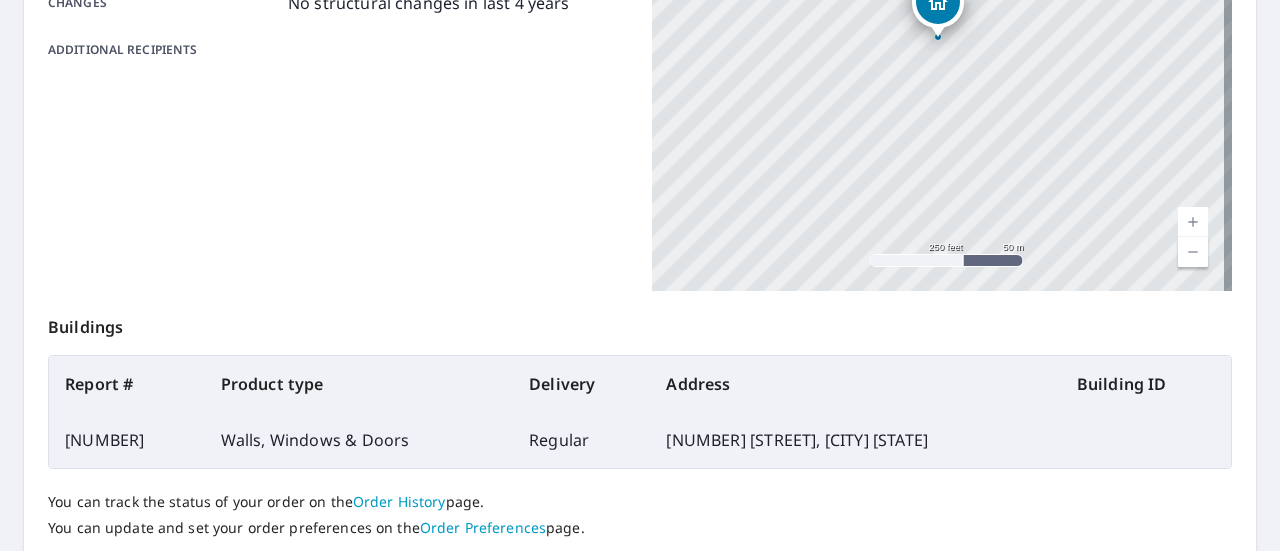 click on "Product type Walls, Windows & Doors Delivery method Regular Delivery by [DATE] [TIME] [TIMEZONE] ([DAY]) Structure All Structures on Parcel Changes No structural changes in last 4 years Additional recipients" at bounding box center [338, 41] 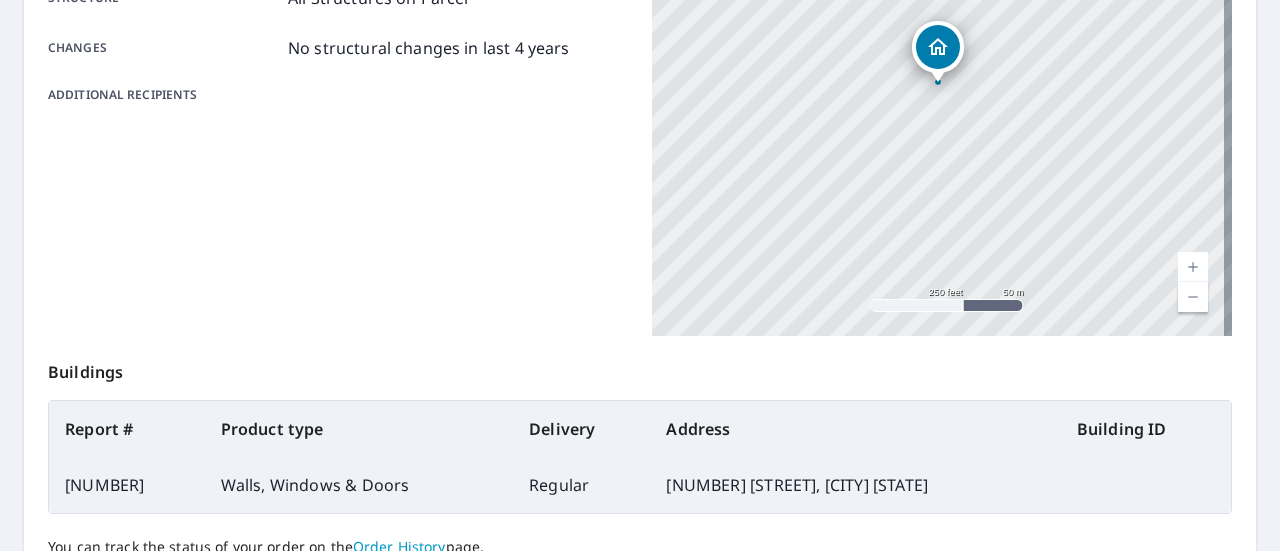scroll, scrollTop: 482, scrollLeft: 0, axis: vertical 